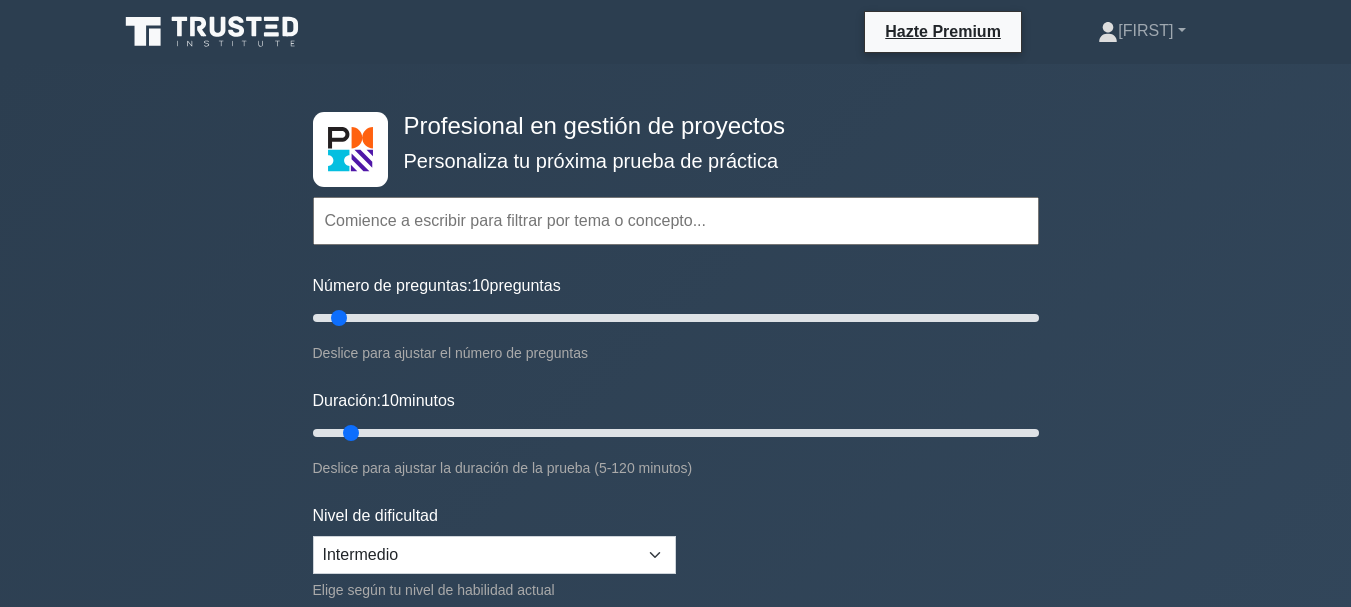 scroll, scrollTop: 4900, scrollLeft: 0, axis: vertical 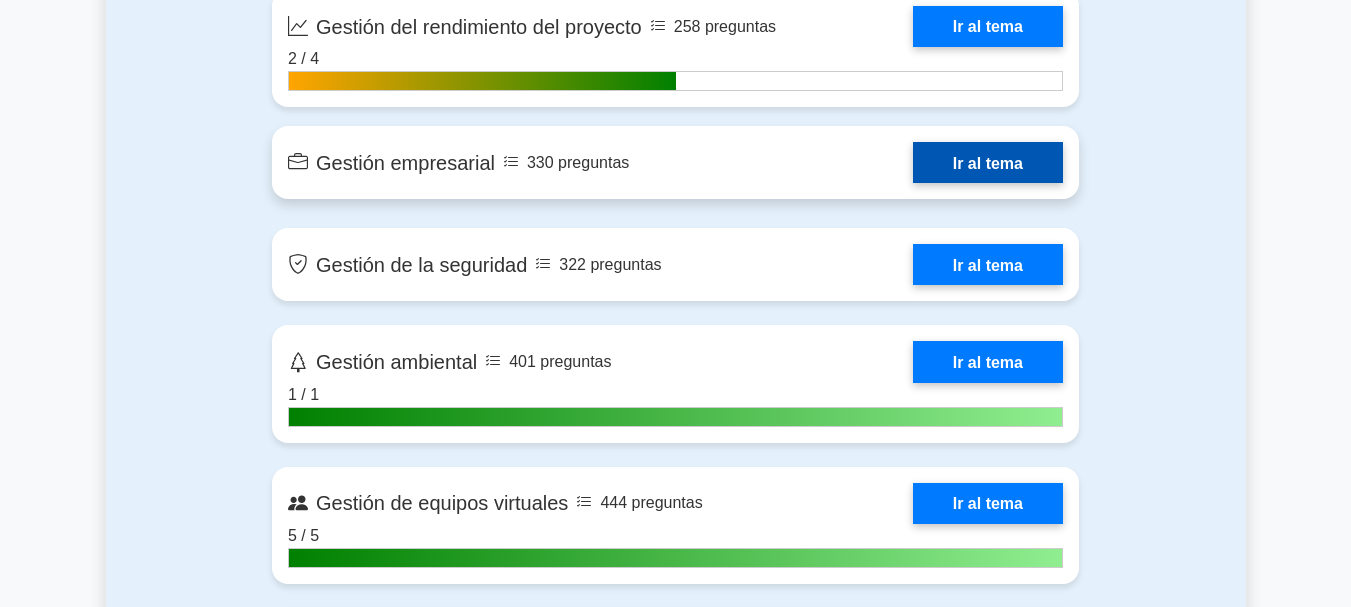 click on "Ir al tema" at bounding box center (988, 162) 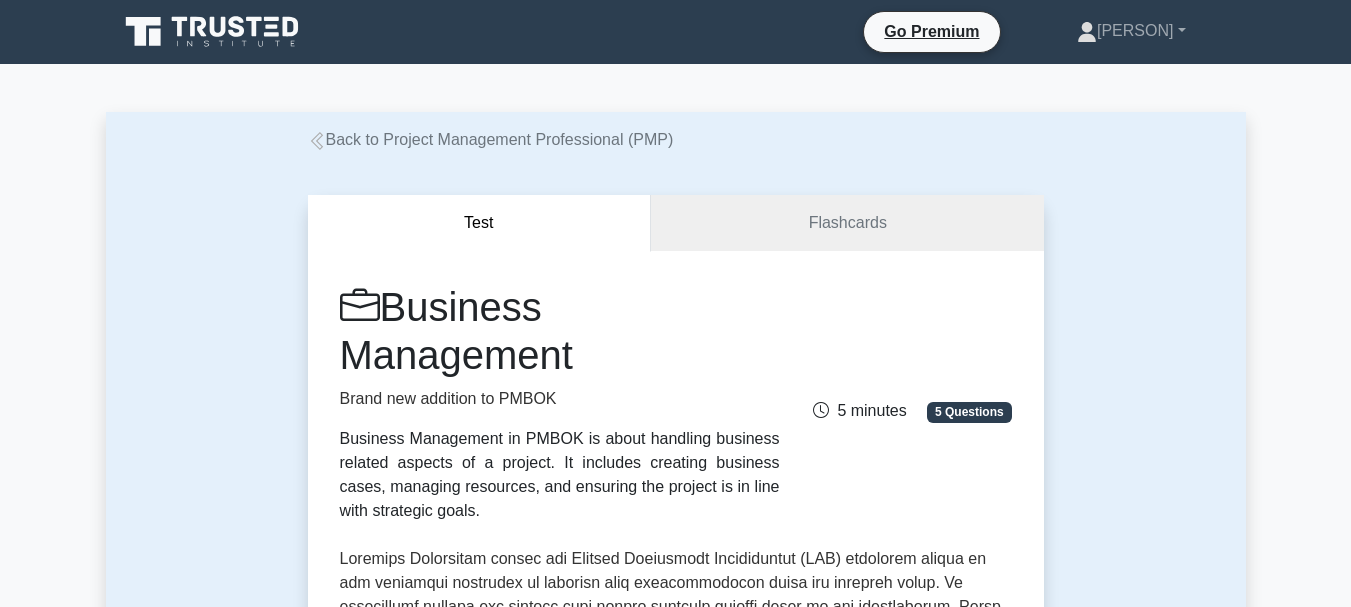 scroll, scrollTop: 0, scrollLeft: 0, axis: both 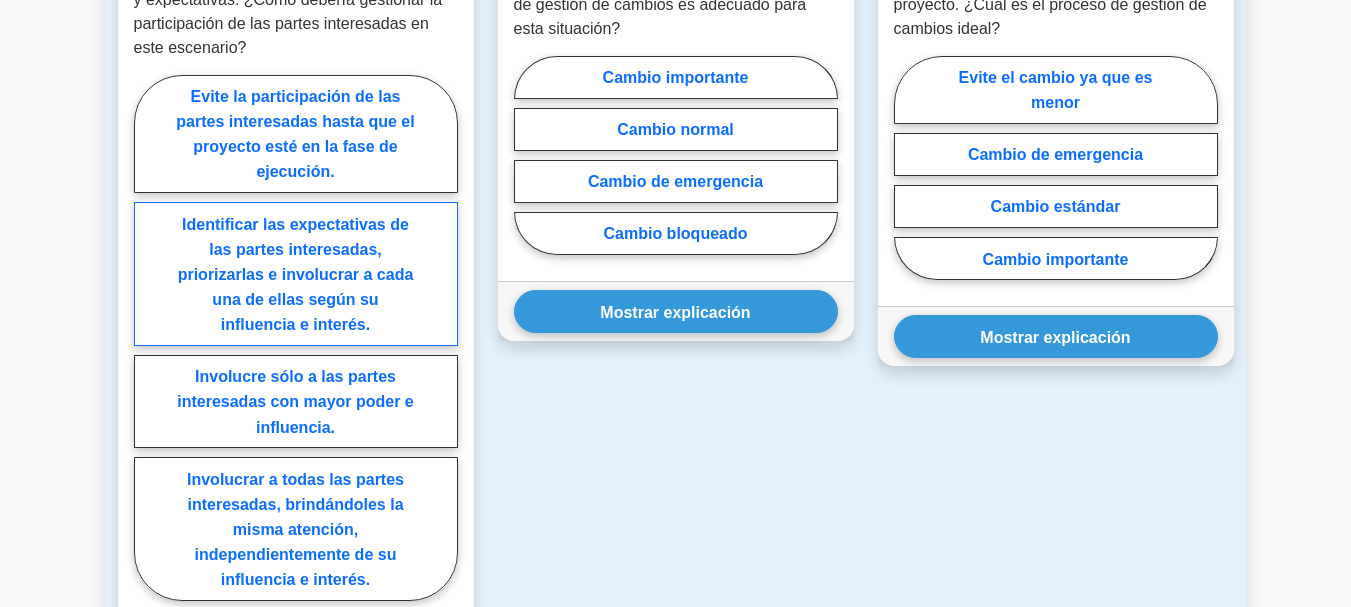 click on "Identificar las expectativas de las partes interesadas, priorizarlas e involucrar a cada una de ellas según su influencia e interés." at bounding box center (296, 274) 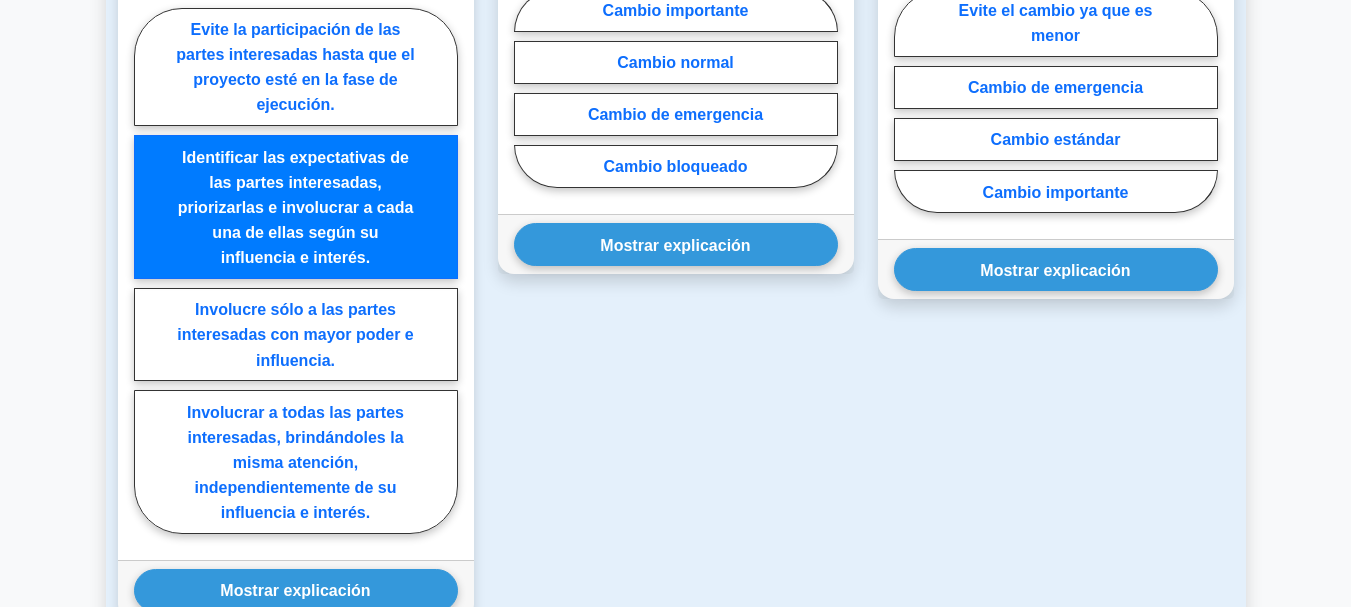 scroll, scrollTop: 2000, scrollLeft: 0, axis: vertical 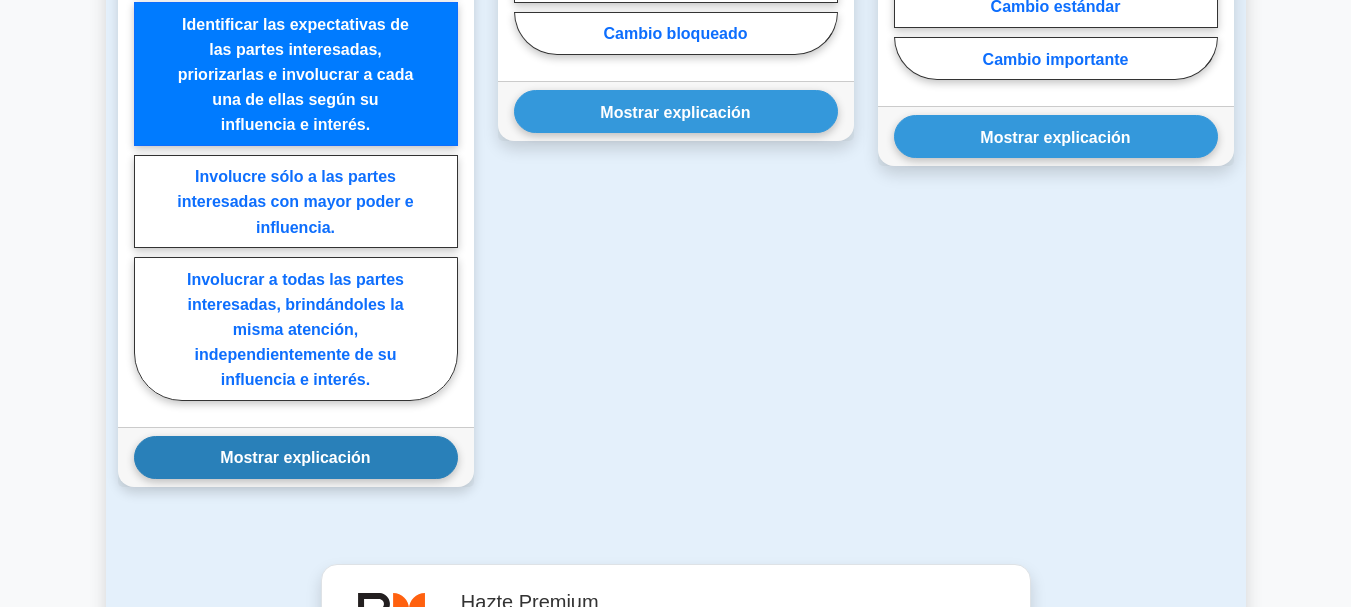 click on "Mostrar explicación
Correct Answer:
Identify stakeholder’s expectations, prioritize them and engage each stakeholder as per their influence and interest." at bounding box center [296, 457] 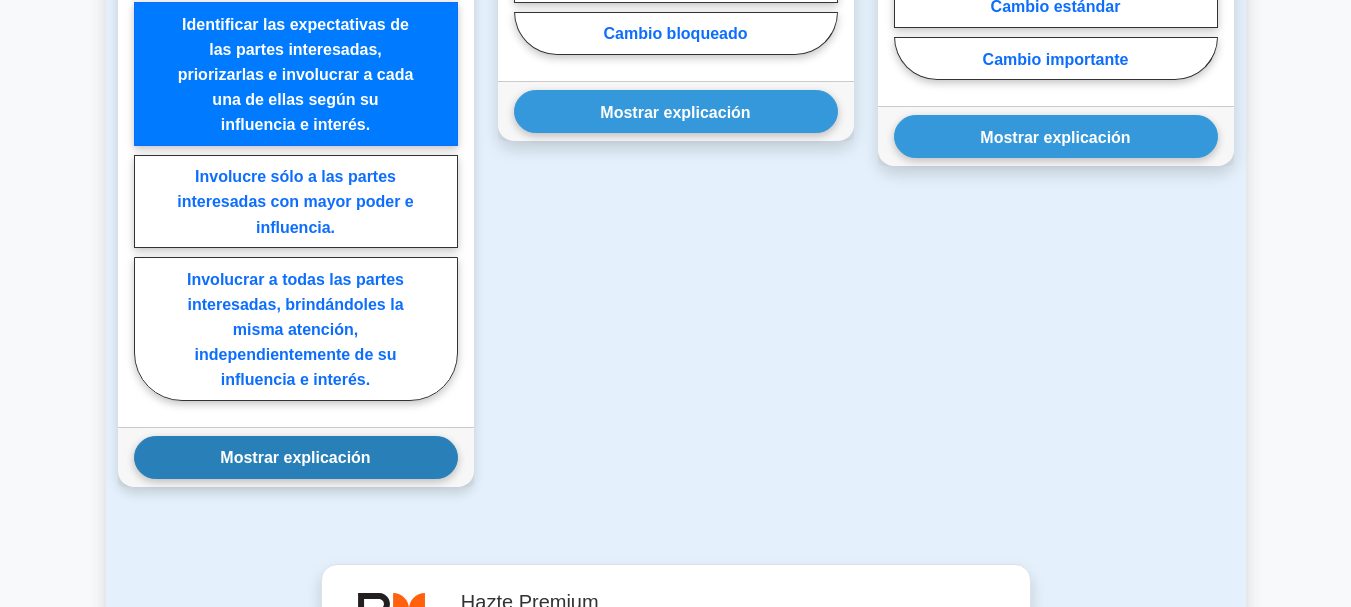 click on "Mostrar explicación" at bounding box center (296, 457) 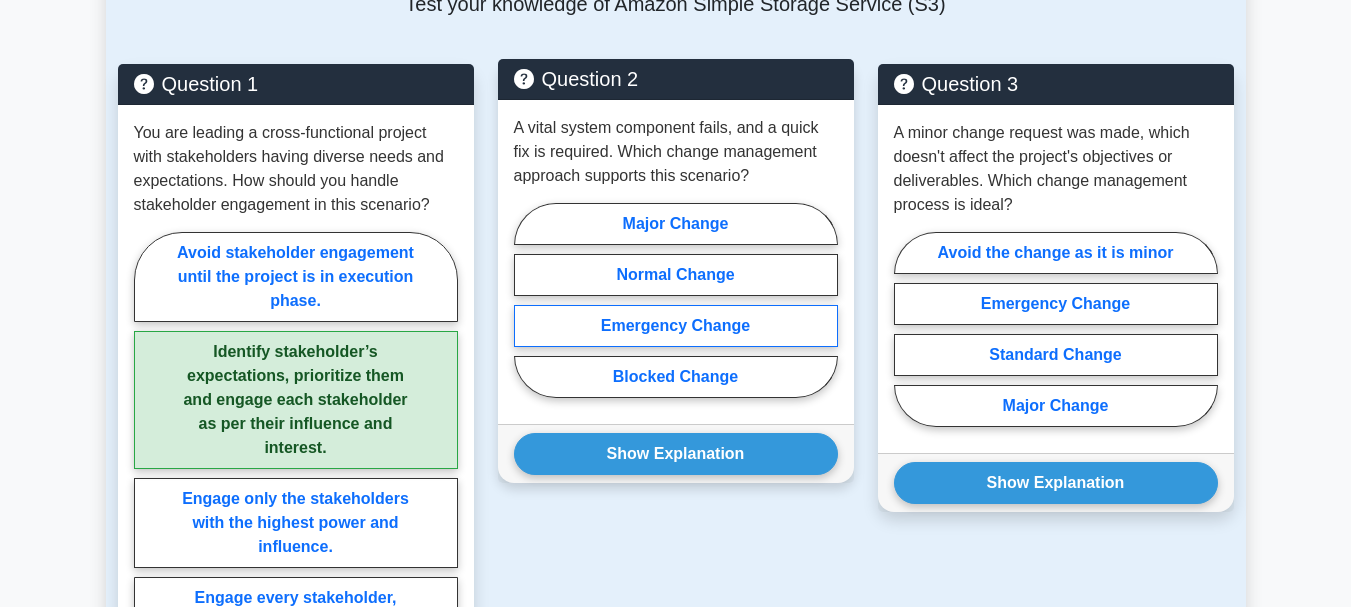 scroll, scrollTop: 1600, scrollLeft: 0, axis: vertical 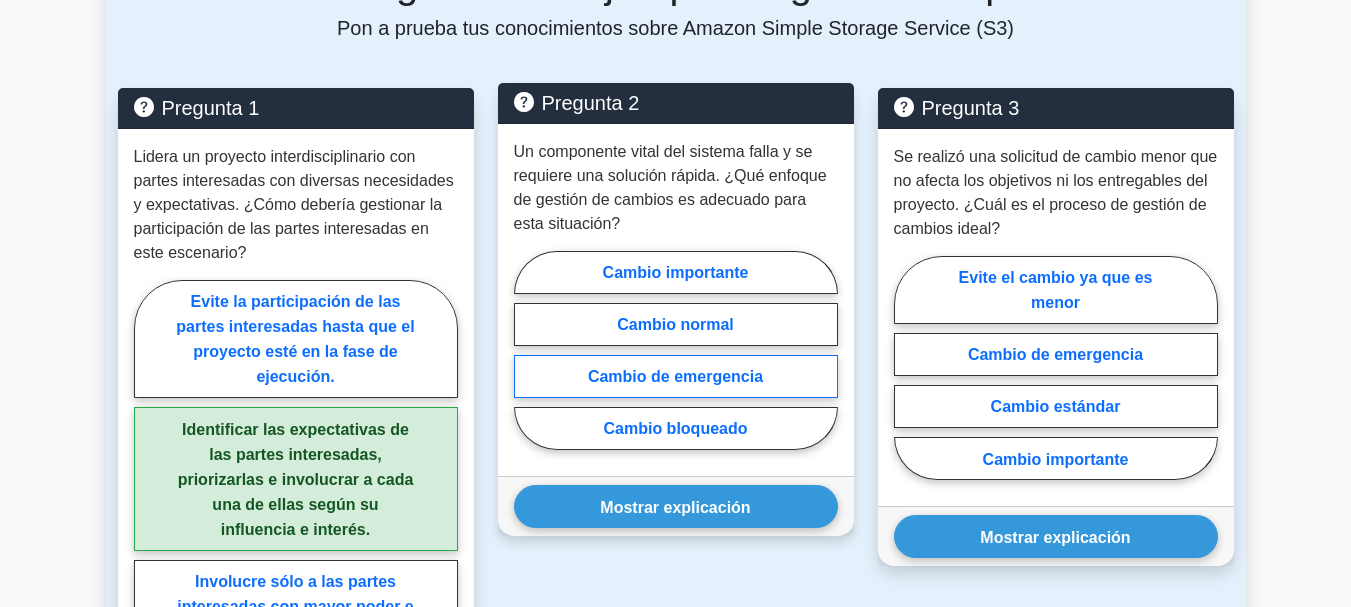 click on "Cambio de emergencia" at bounding box center [675, 376] 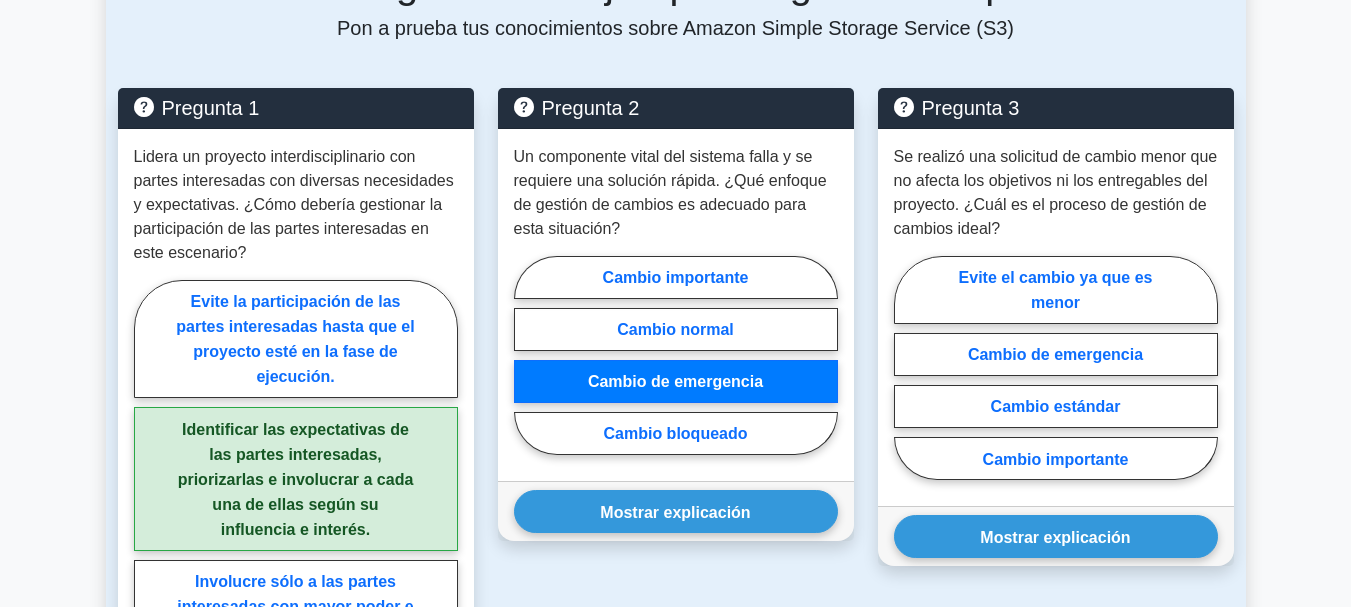 click on "Pregunta 2
Un componente vital del sistema falla y se requiere una solución rápida. ¿Qué enfoque de gestión de cambios es adecuado para esta situación?
Cambio importante
Cambio normal
Cambio de emergencia" at bounding box center (676, 946) 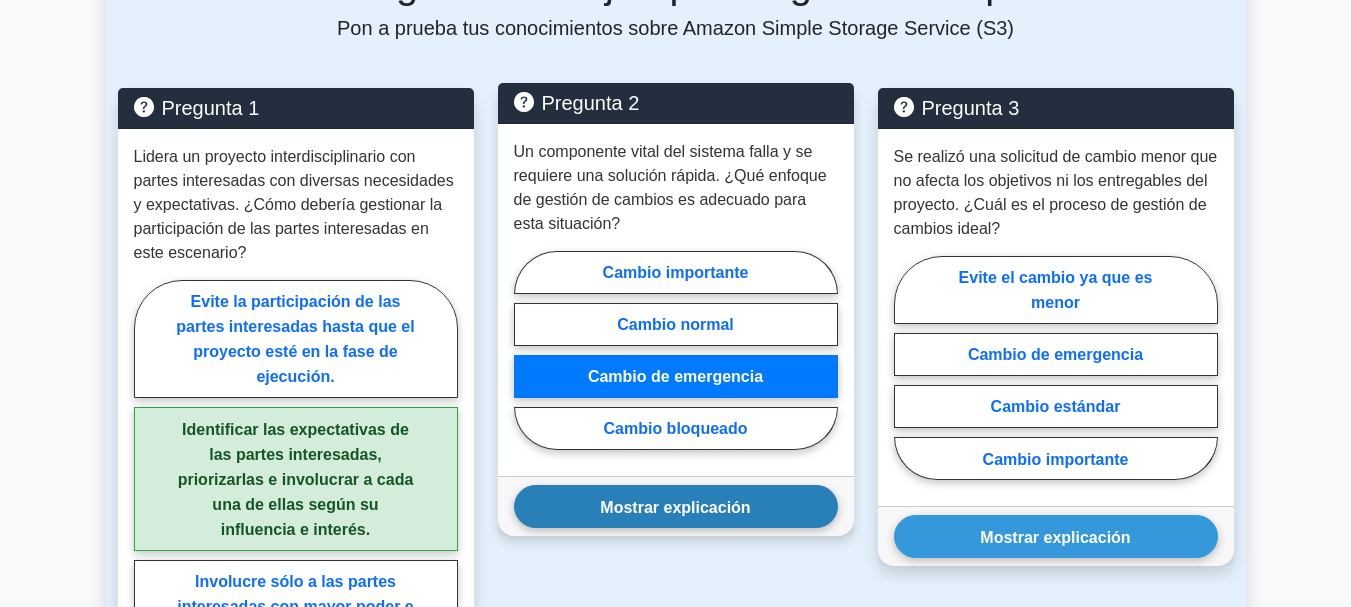 click on "Mostrar explicación" at bounding box center (675, 506) 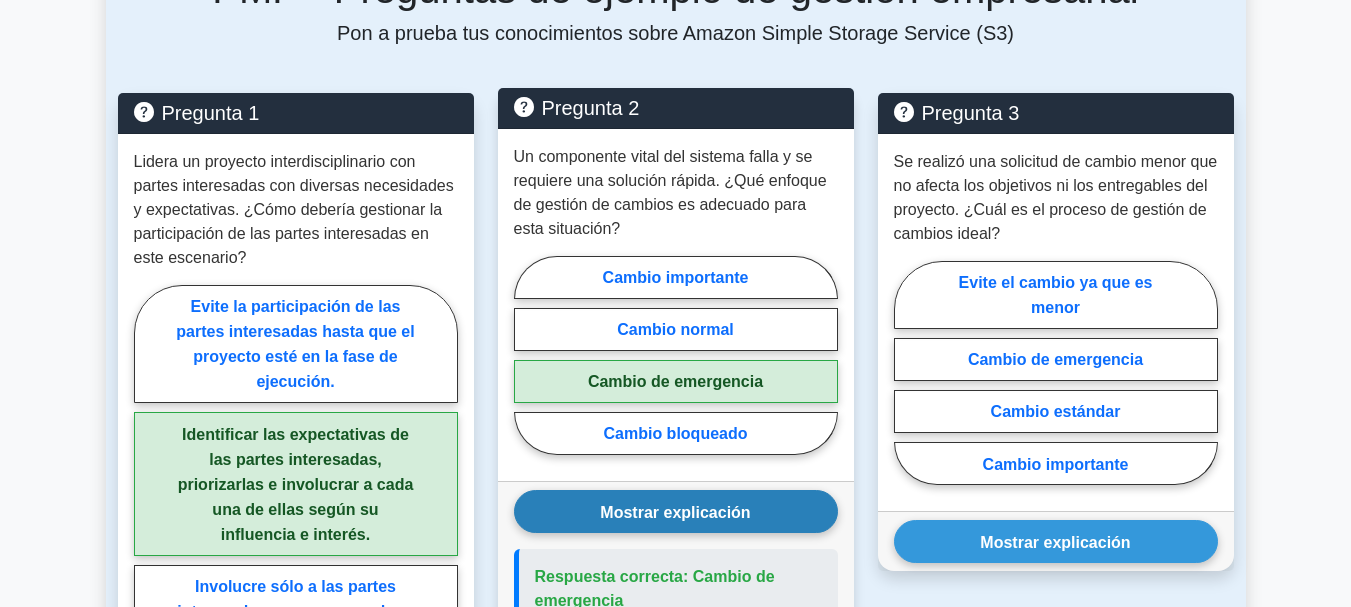 scroll, scrollTop: 1600, scrollLeft: 0, axis: vertical 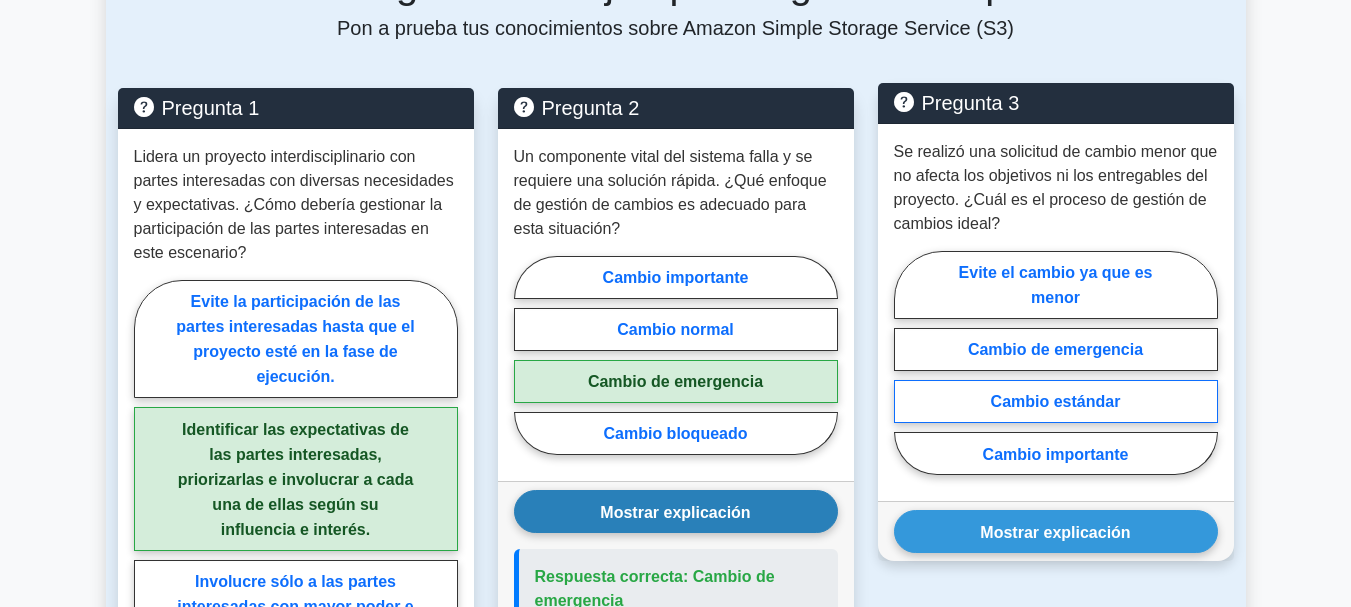 click on "Cambio estándar" at bounding box center (1056, 401) 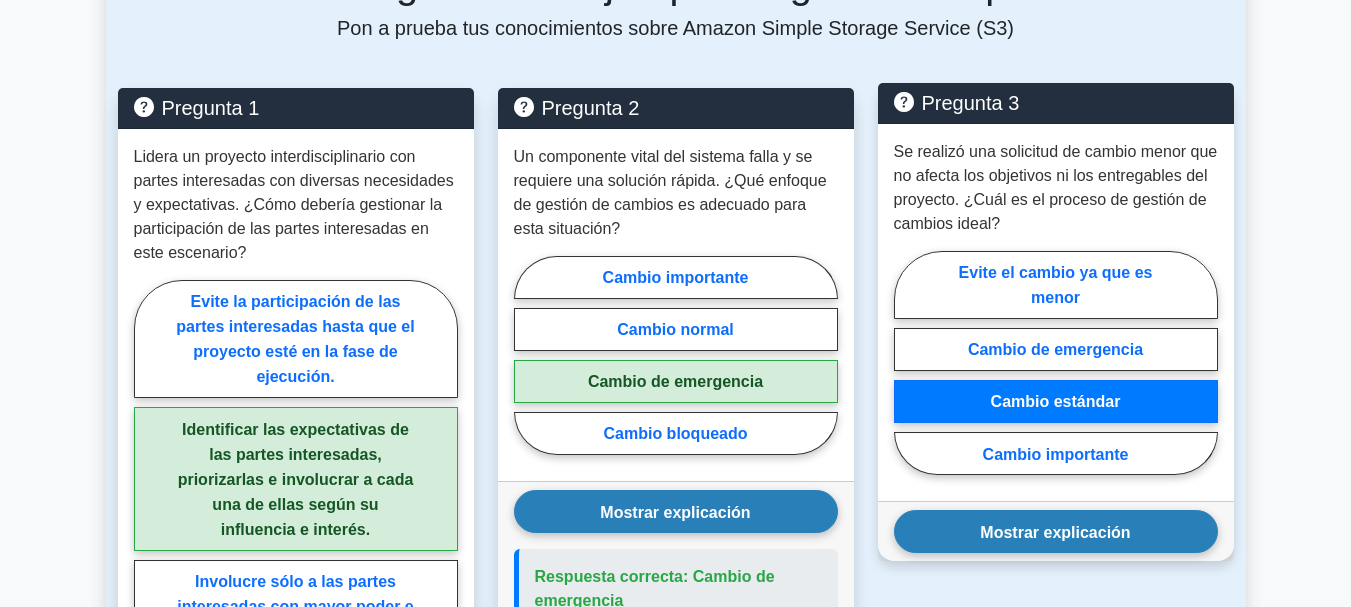 click on "Mostrar explicación" at bounding box center [1055, 531] 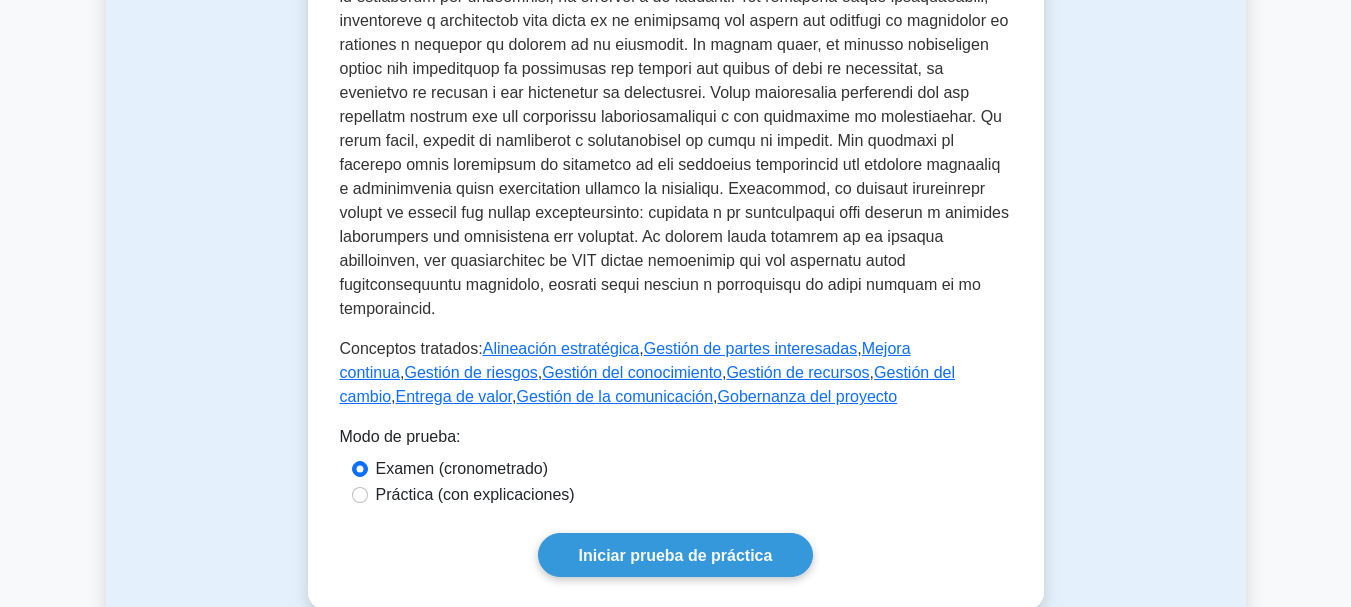 scroll, scrollTop: 800, scrollLeft: 0, axis: vertical 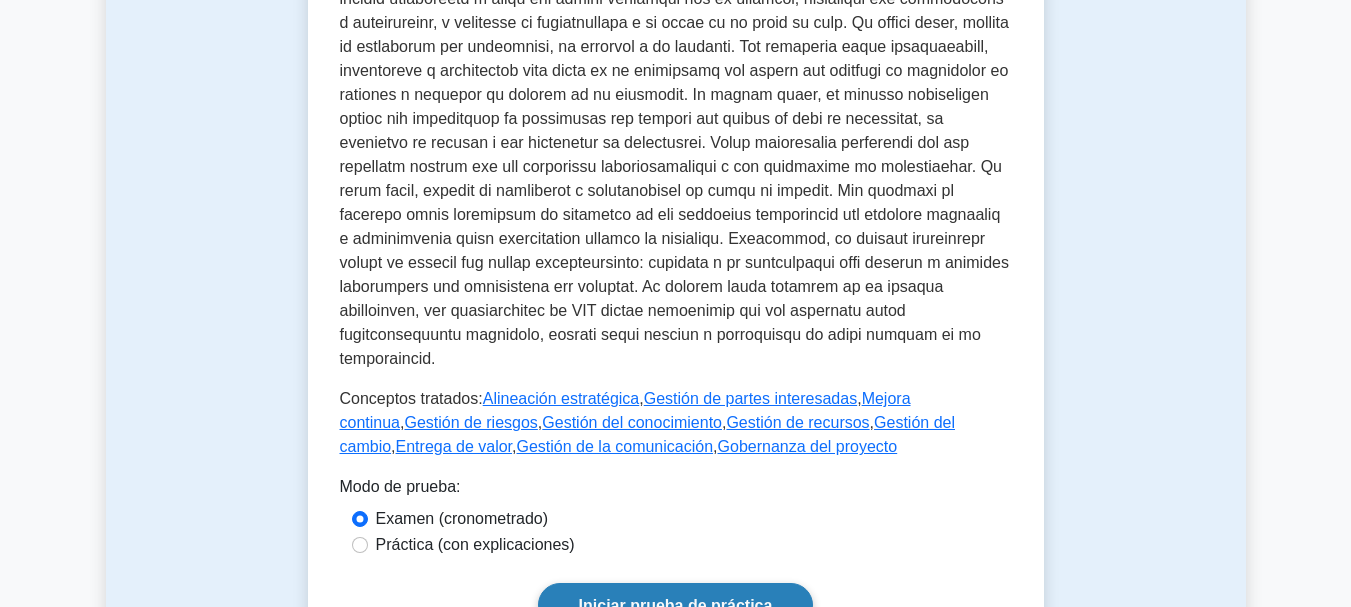 click on "Iniciar prueba de práctica" at bounding box center (676, 604) 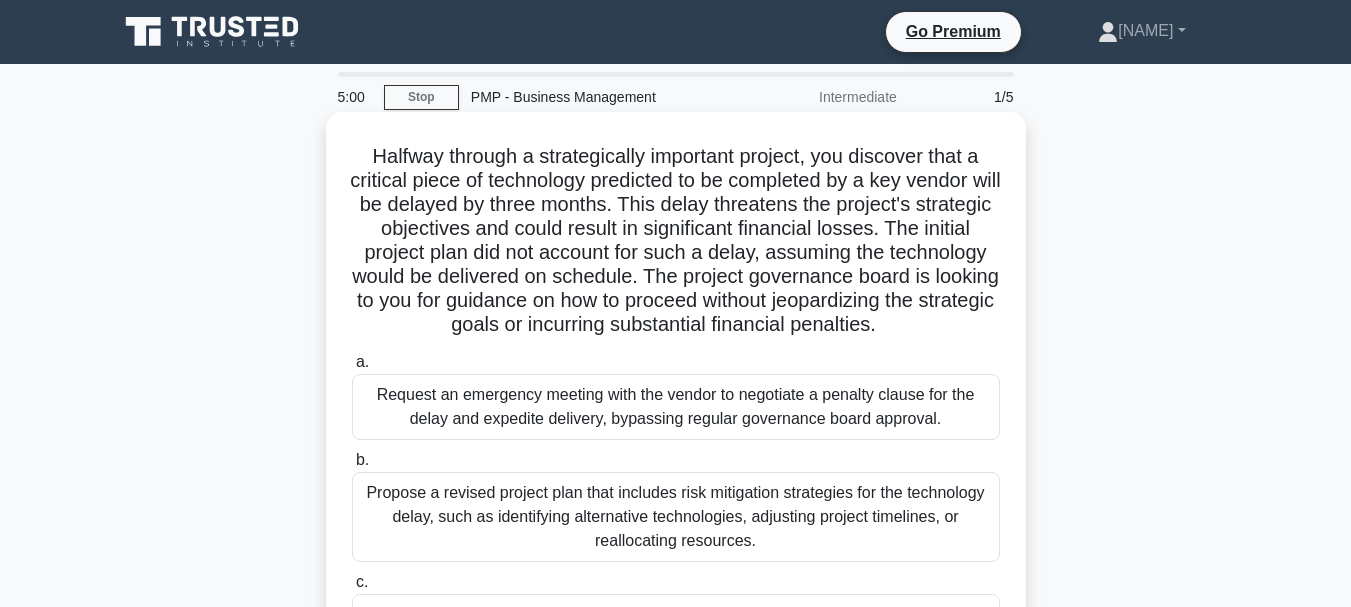 scroll, scrollTop: 0, scrollLeft: 0, axis: both 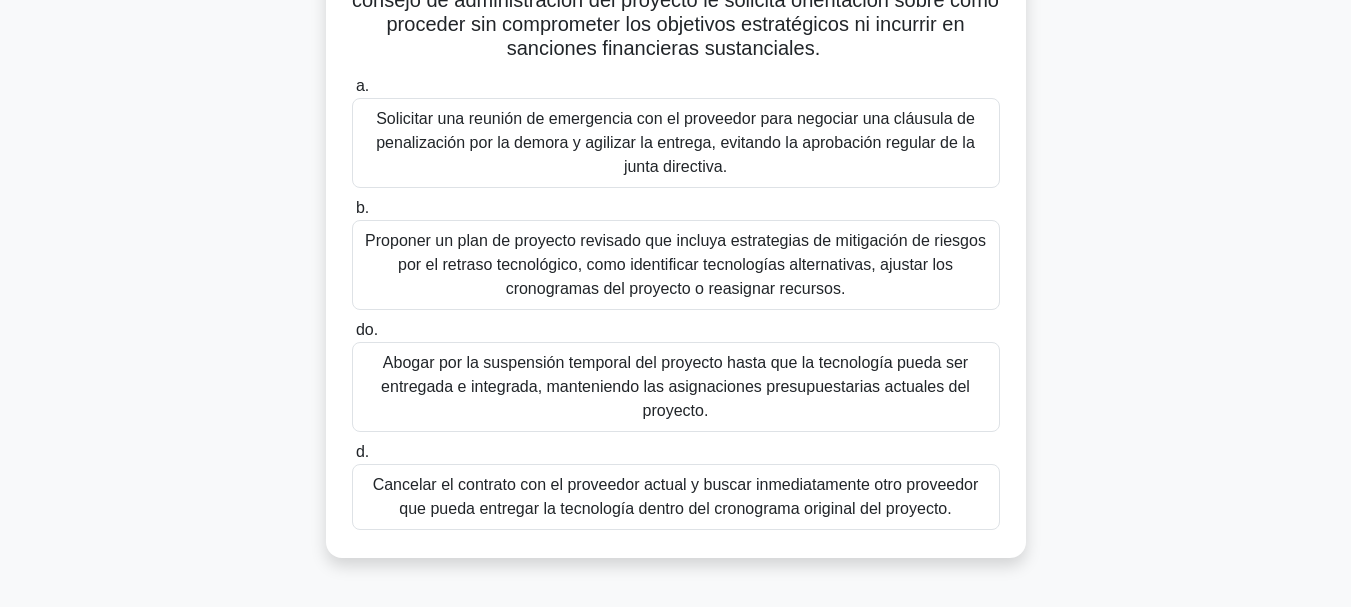 click on "Solicitar una reunión de emergencia con el proveedor para negociar una cláusula de penalización por la demora y agilizar la entrega, evitando la aprobación regular de la junta directiva." at bounding box center [676, 143] 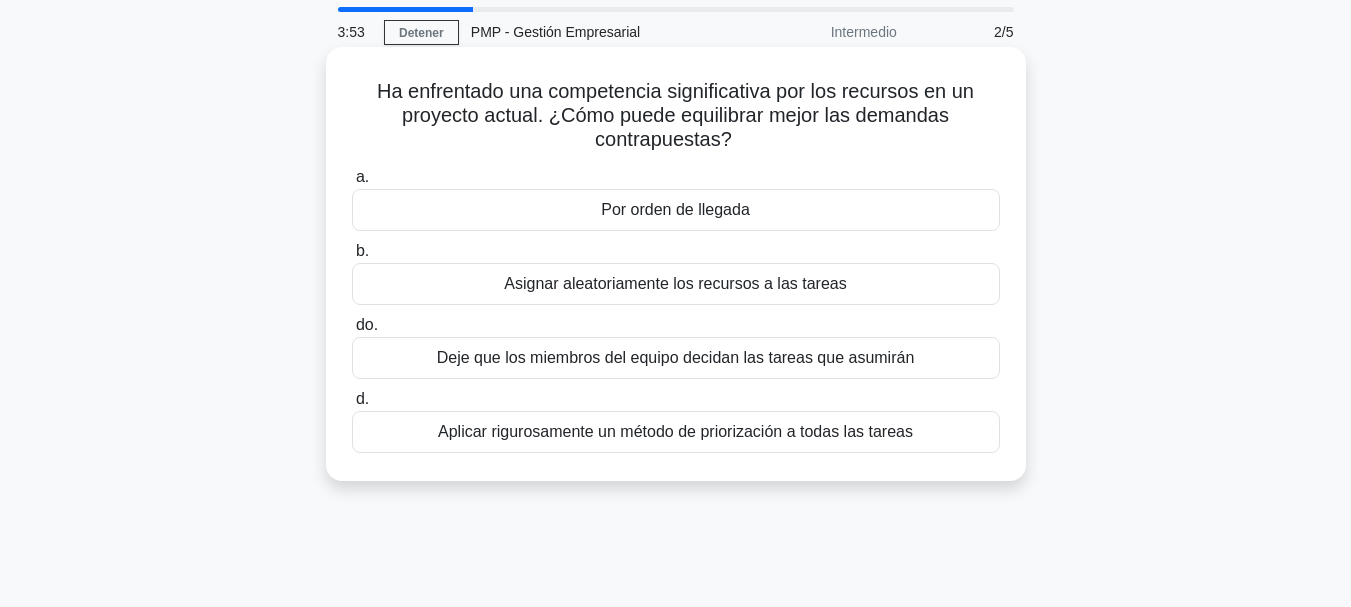 scroll, scrollTop: 100, scrollLeft: 0, axis: vertical 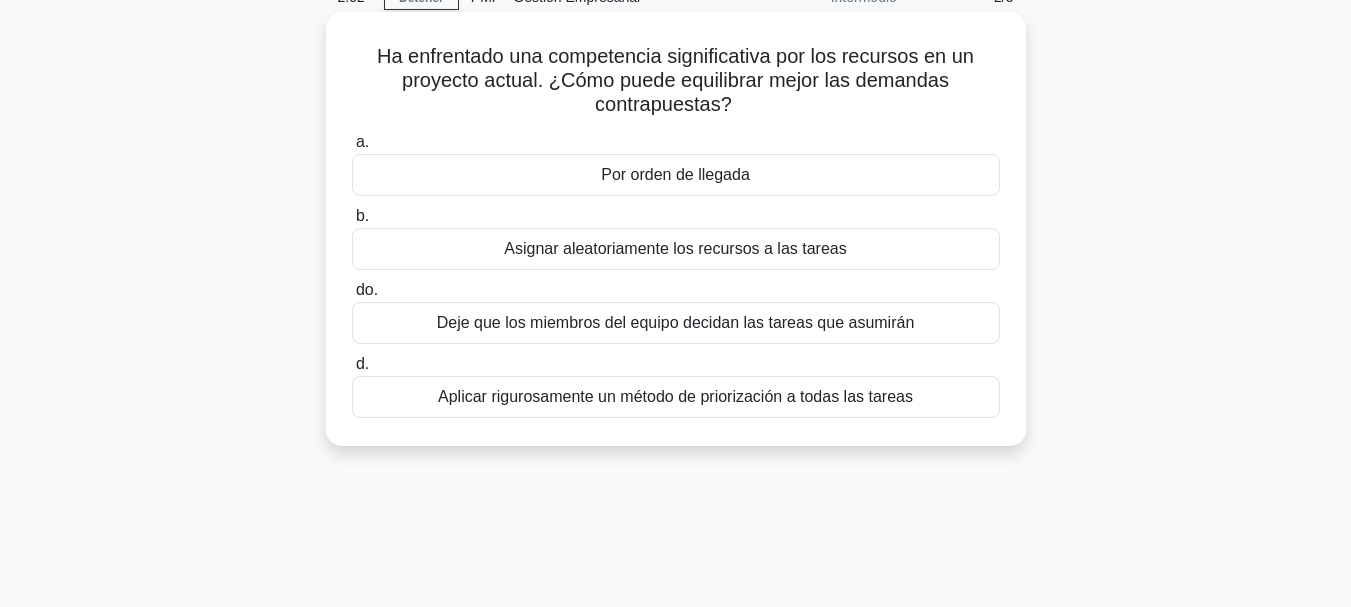 click on "Deje que los miembros del equipo decidan las tareas que asumirán" at bounding box center [676, 322] 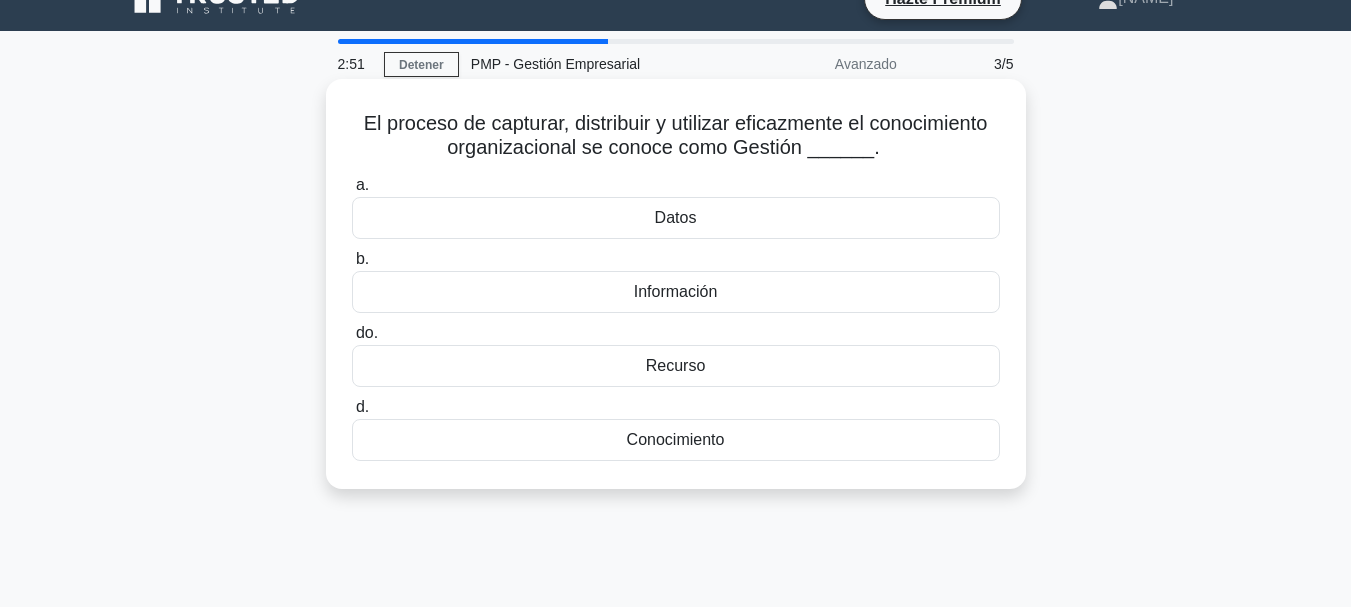 scroll, scrollTop: 0, scrollLeft: 0, axis: both 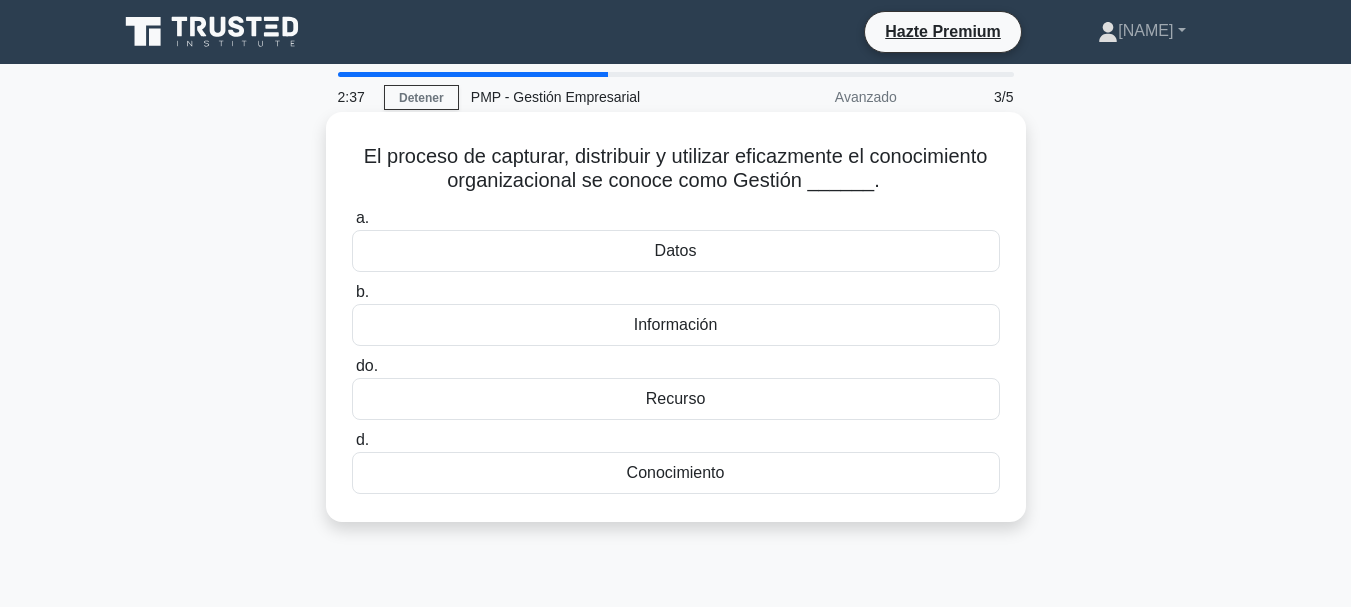 click on "Información" at bounding box center (676, 325) 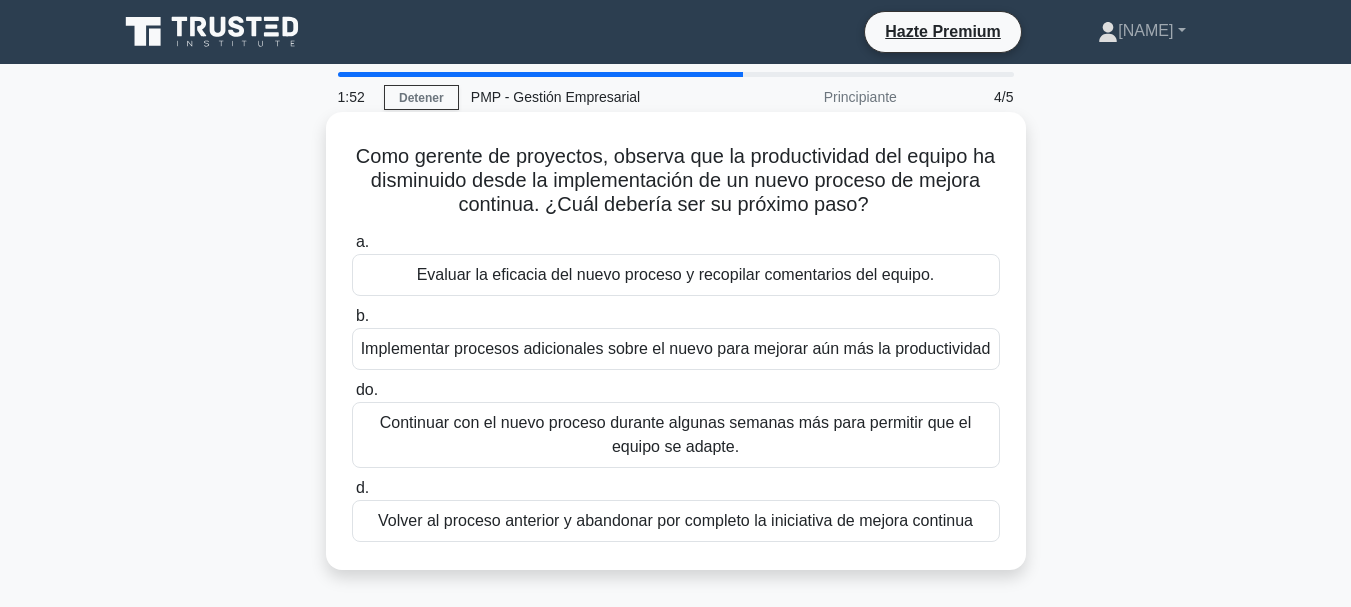 click on "Evaluar la eficacia del nuevo proceso y recopilar comentarios del equipo." at bounding box center (676, 274) 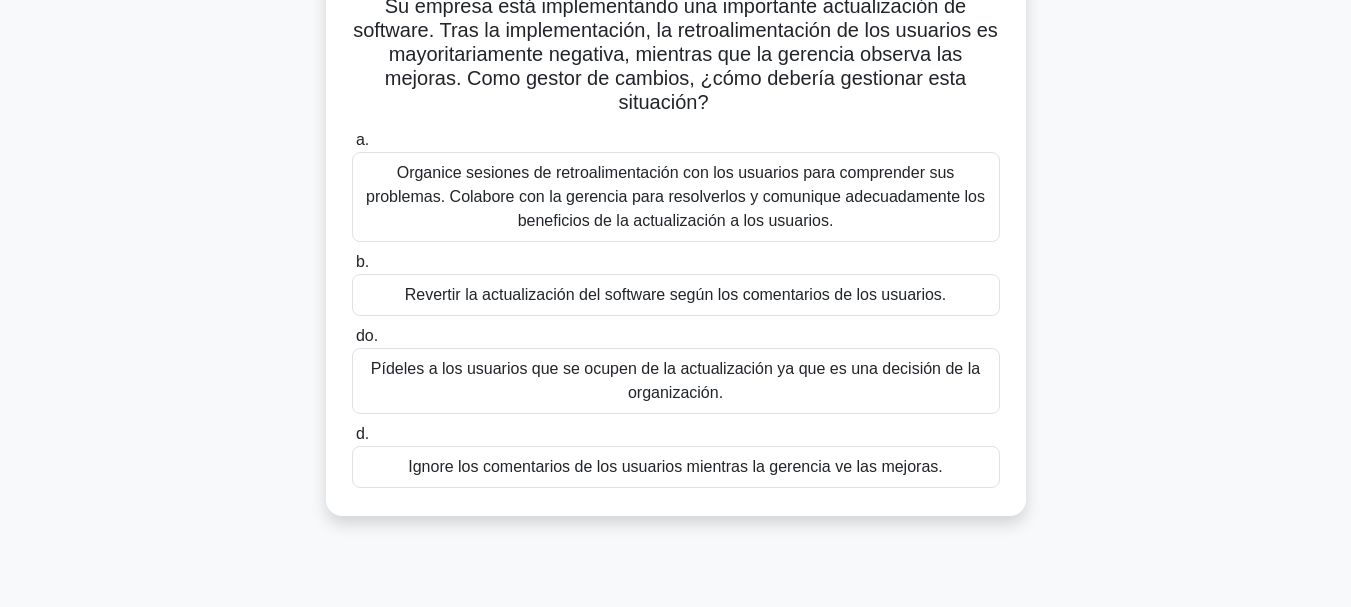 scroll, scrollTop: 200, scrollLeft: 0, axis: vertical 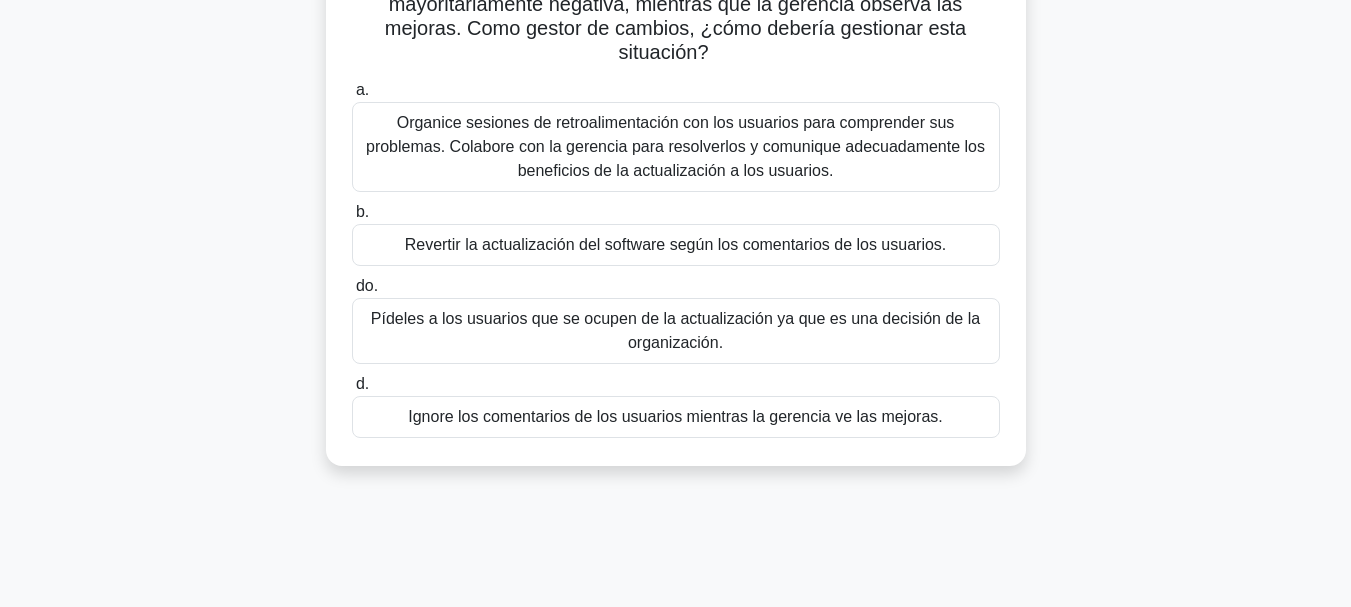 click on "Organice sesiones de retroalimentación con los usuarios para comprender sus problemas. Colabore con la gerencia para resolverlos y comunique adecuadamente los beneficios de la actualización a los usuarios." at bounding box center [675, 146] 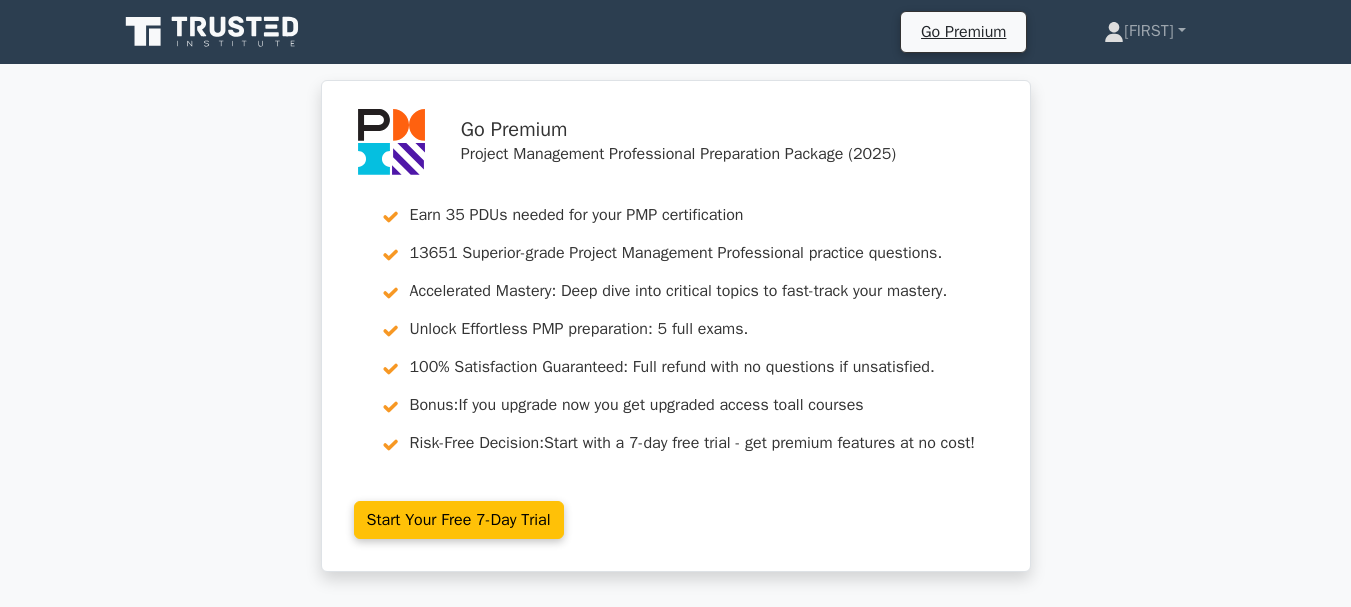 scroll, scrollTop: 592, scrollLeft: 0, axis: vertical 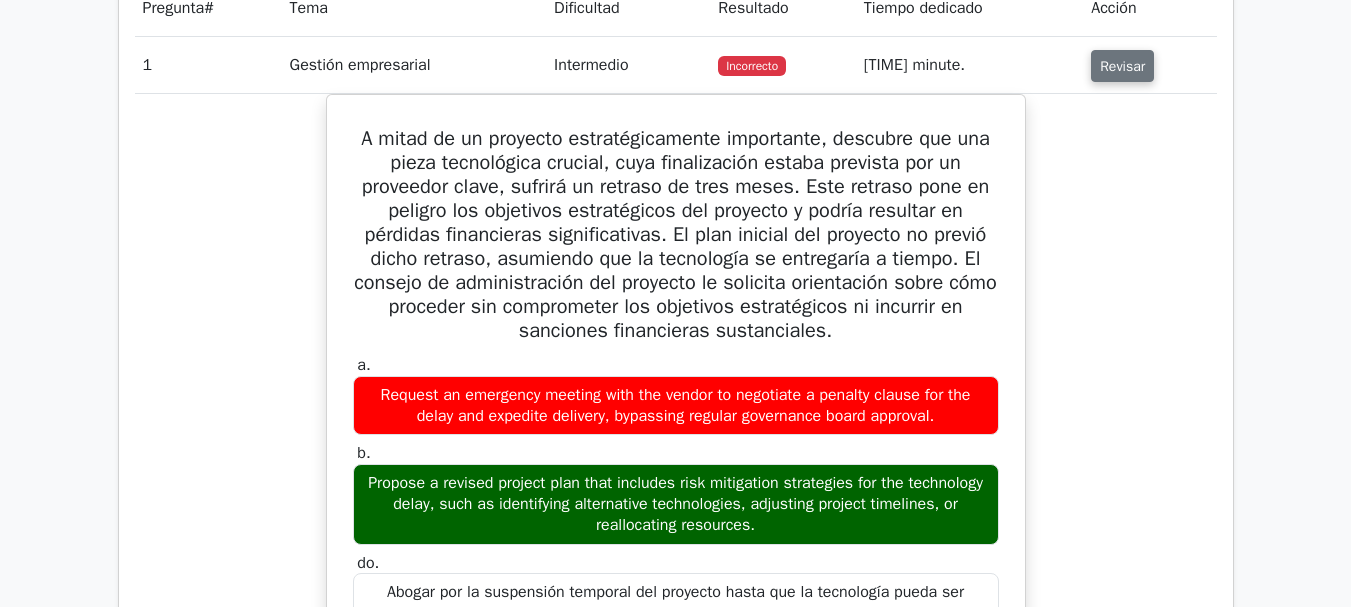 click on "Revisar" at bounding box center [1122, 66] 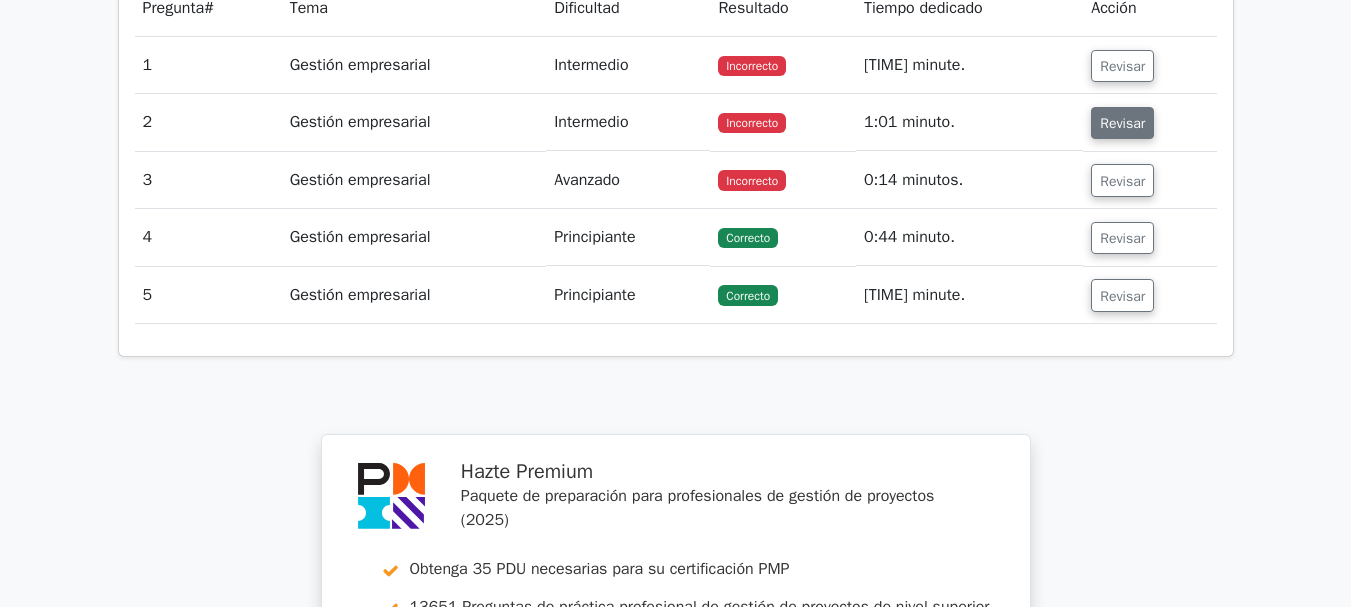 click on "Revisar" at bounding box center (1122, 123) 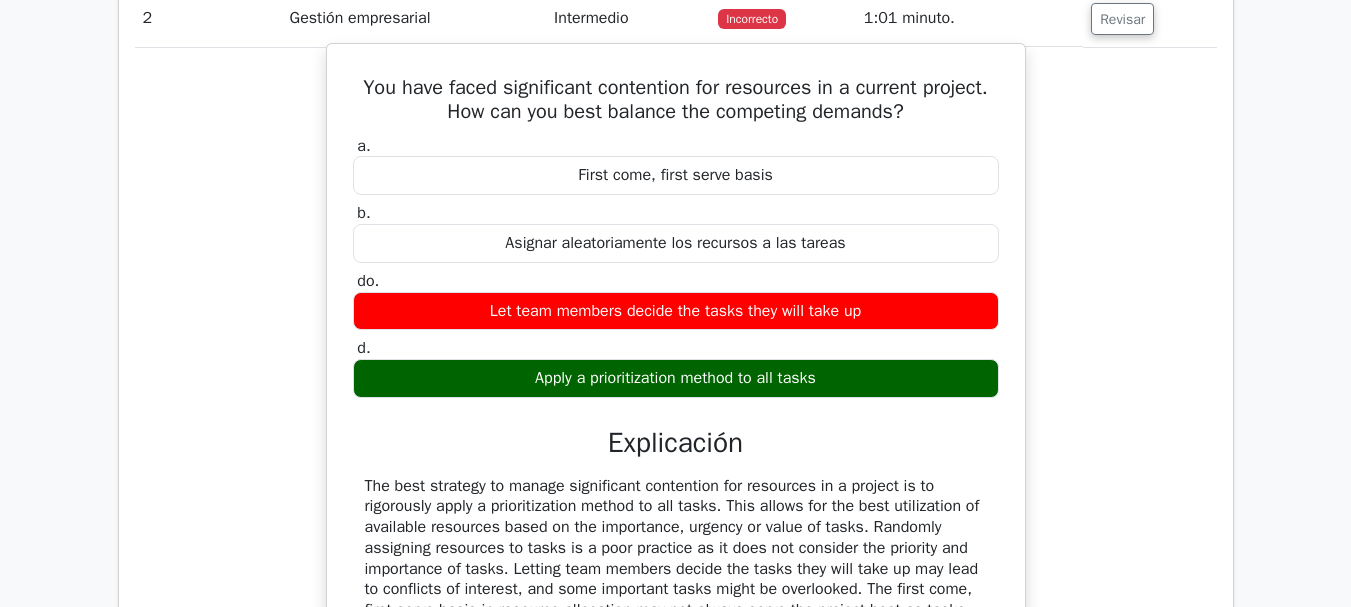 scroll, scrollTop: 1651, scrollLeft: 0, axis: vertical 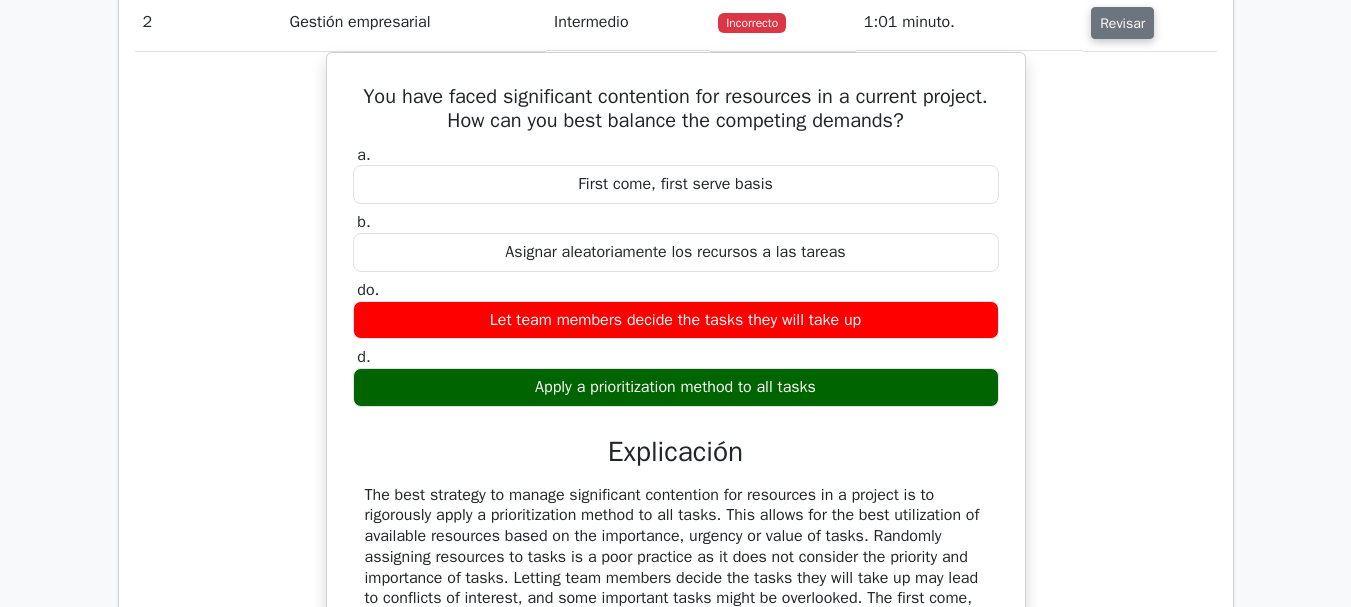 click on "Revisar" at bounding box center [1122, 23] 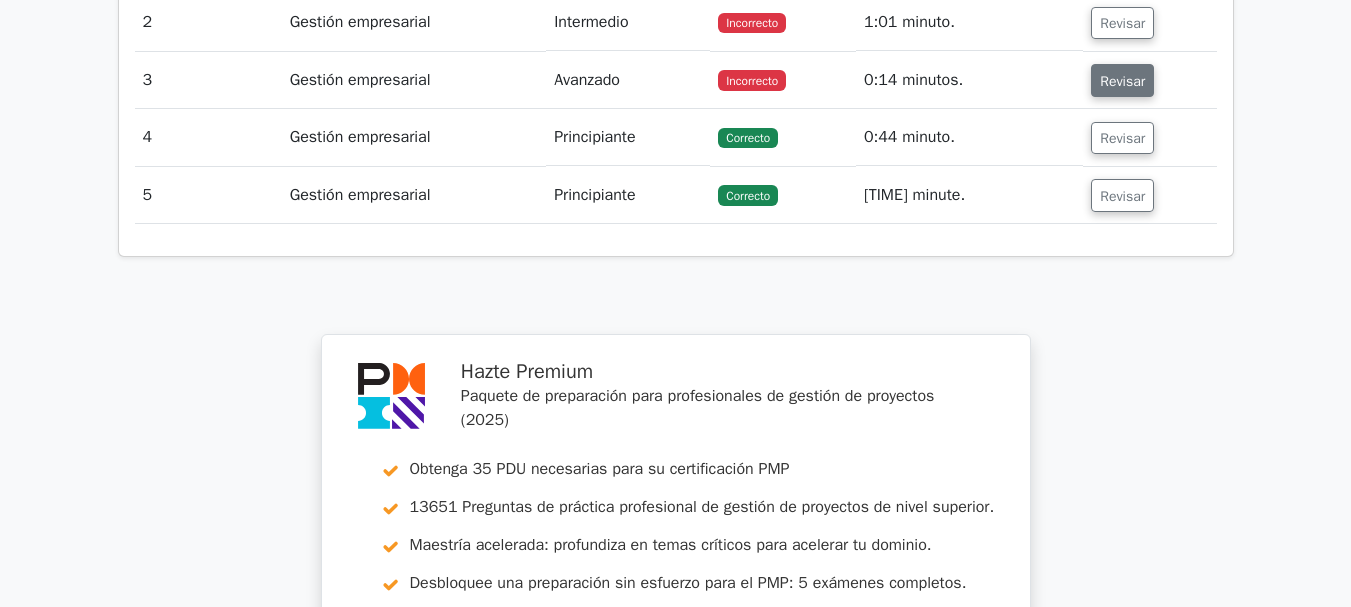 click on "Revisar" at bounding box center (1122, 81) 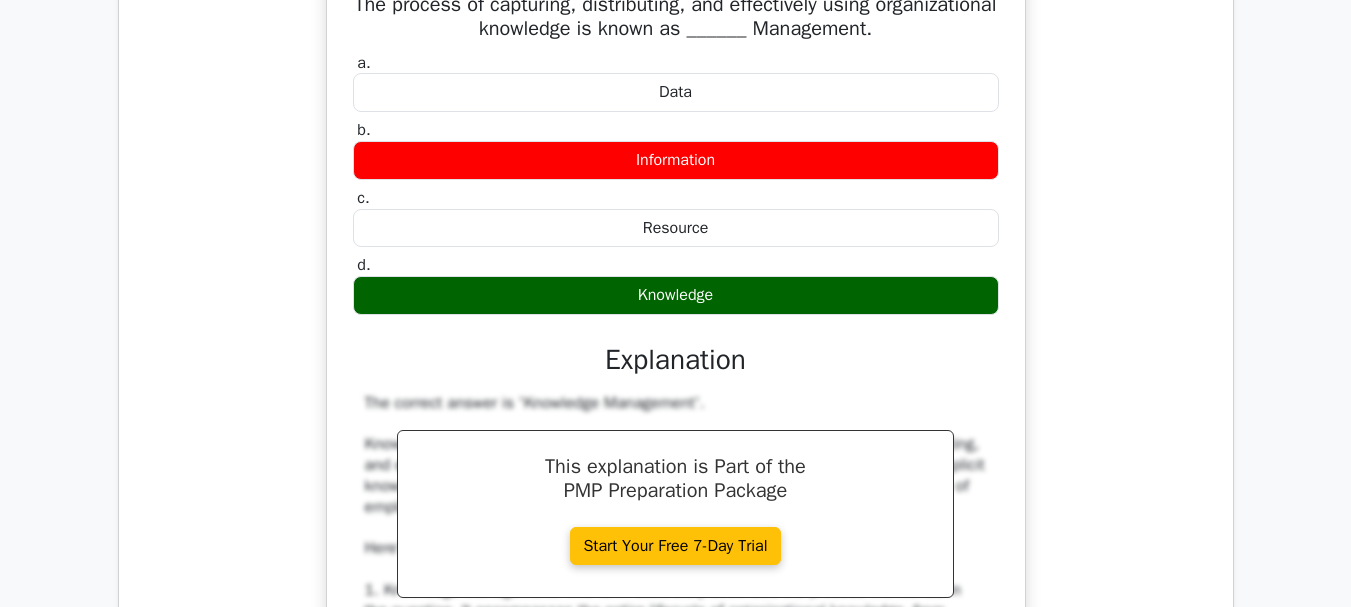 scroll, scrollTop: 1700, scrollLeft: 0, axis: vertical 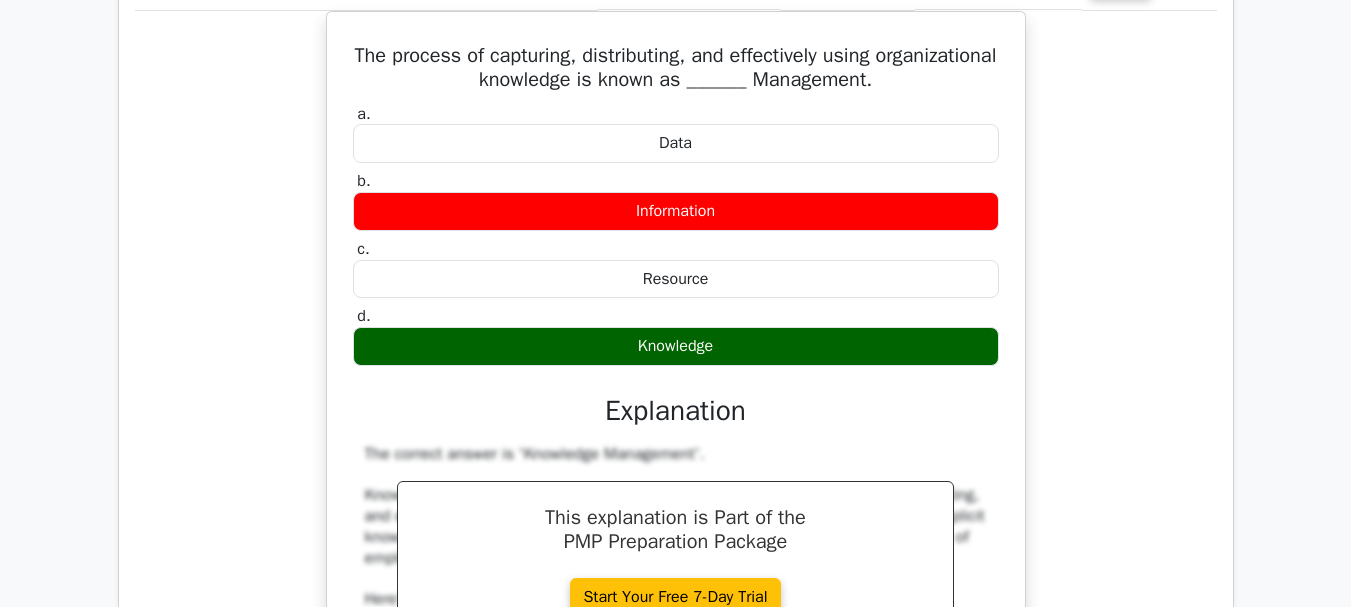 click on "The process of capturing, distributing, and effectively using organizational knowledge is known as ______ Management.
a.
Data
b.
c. d." at bounding box center [676, 582] 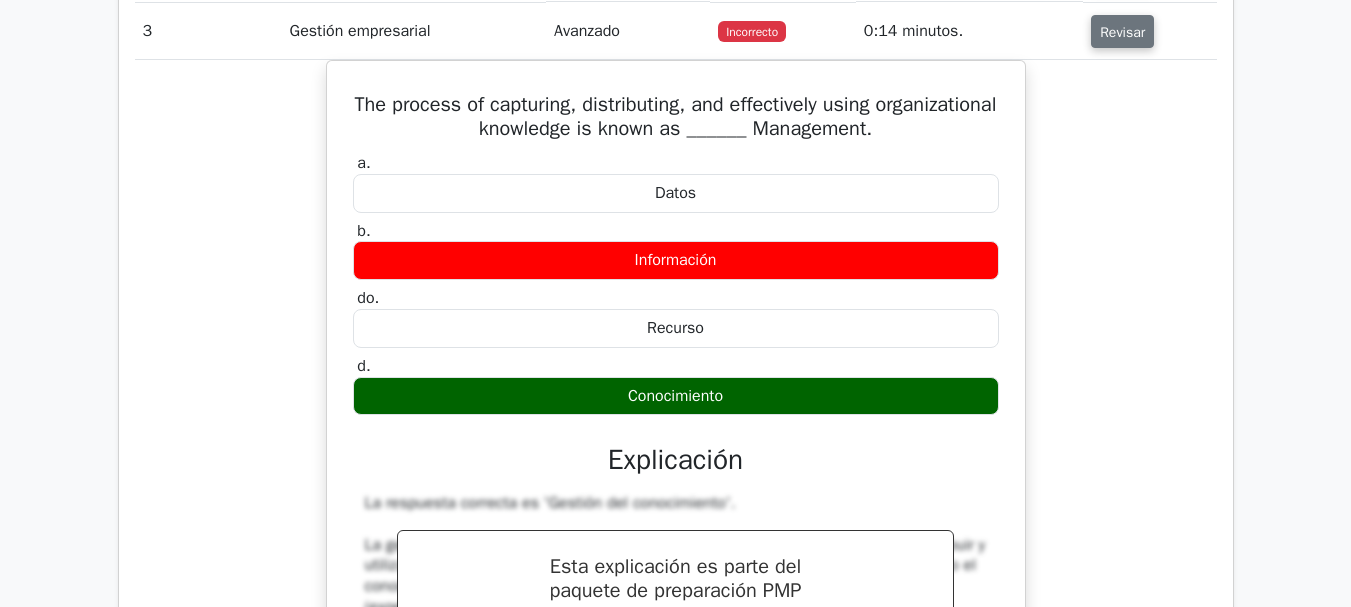 scroll, scrollTop: 1751, scrollLeft: 0, axis: vertical 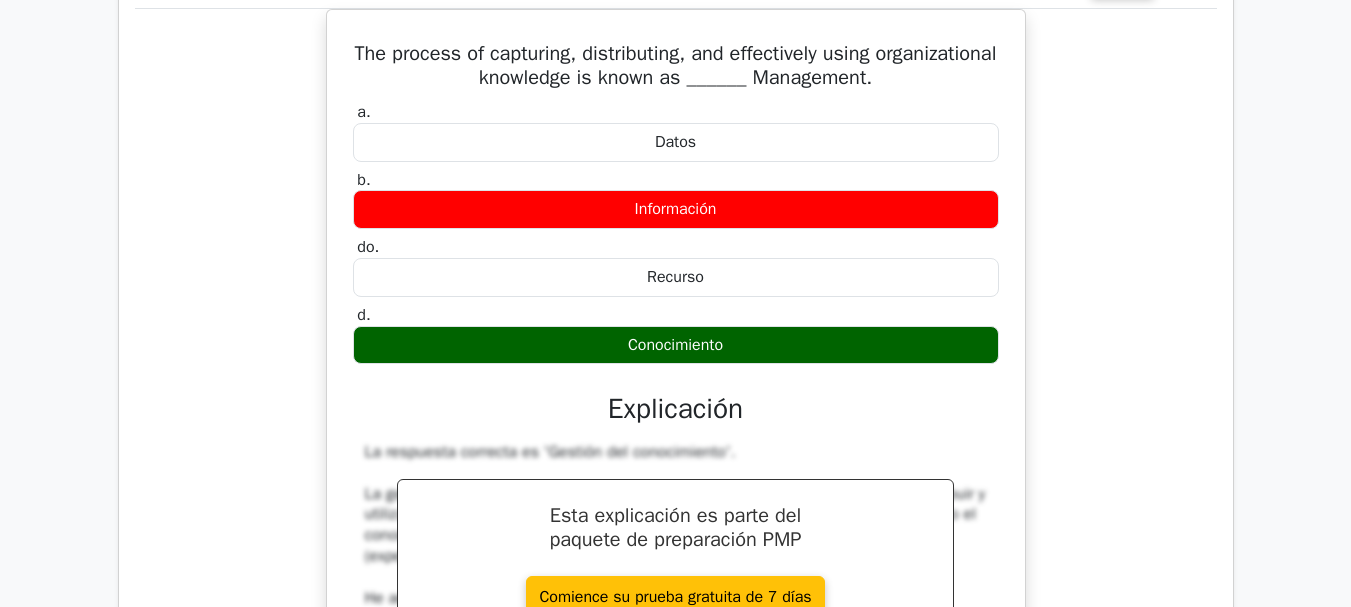 click on "Análisis de preguntas
Pregunta  #
Tema
Dificultad
Resultado
Tiempo dedicado
Acción
1
Gestión empresarial
Intermedio
Incorrecto" at bounding box center (676, 556) 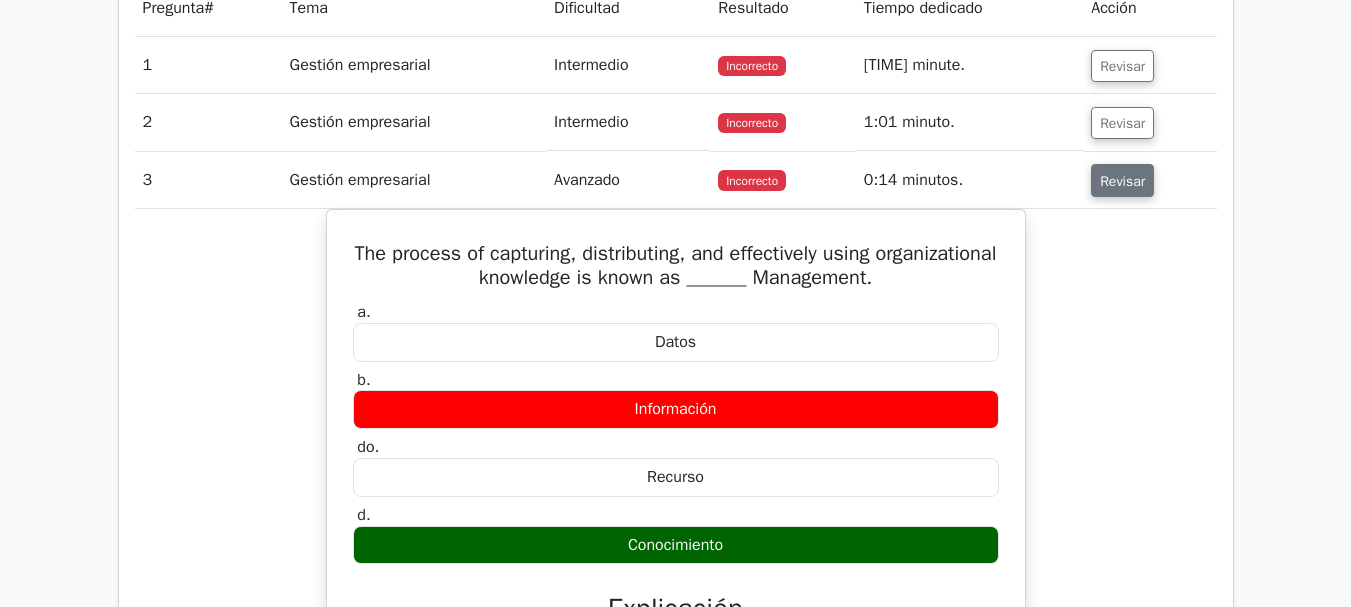 scroll, scrollTop: 1451, scrollLeft: 0, axis: vertical 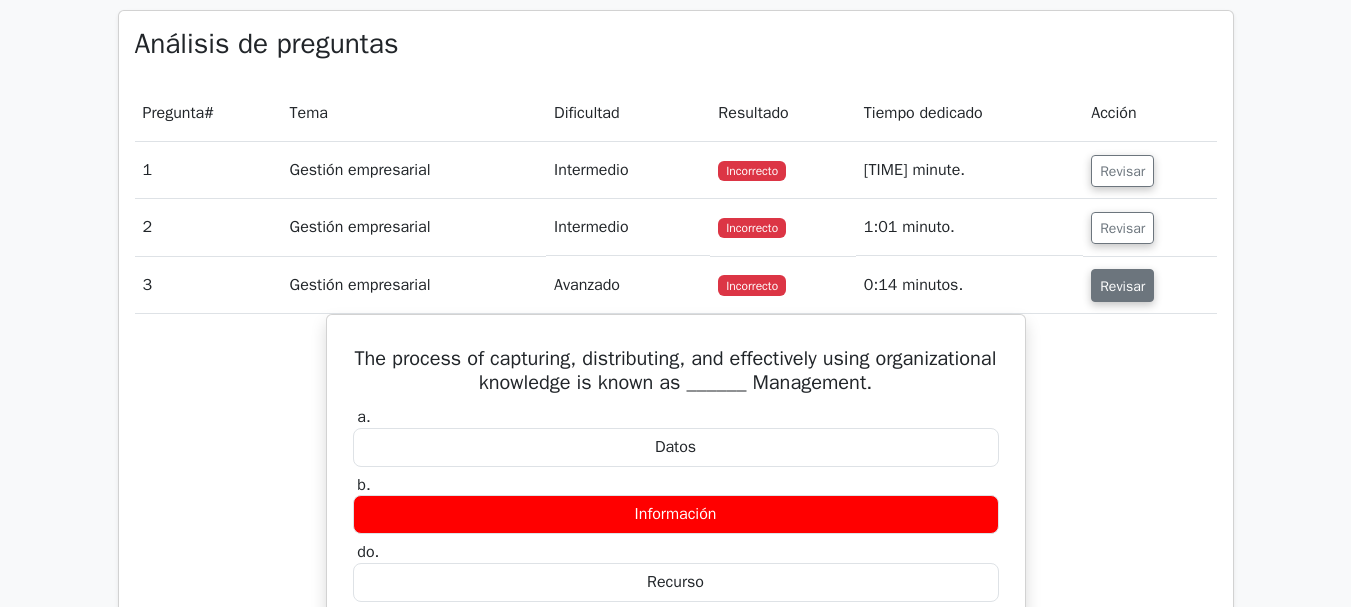 click on "Revisar" at bounding box center (1122, 286) 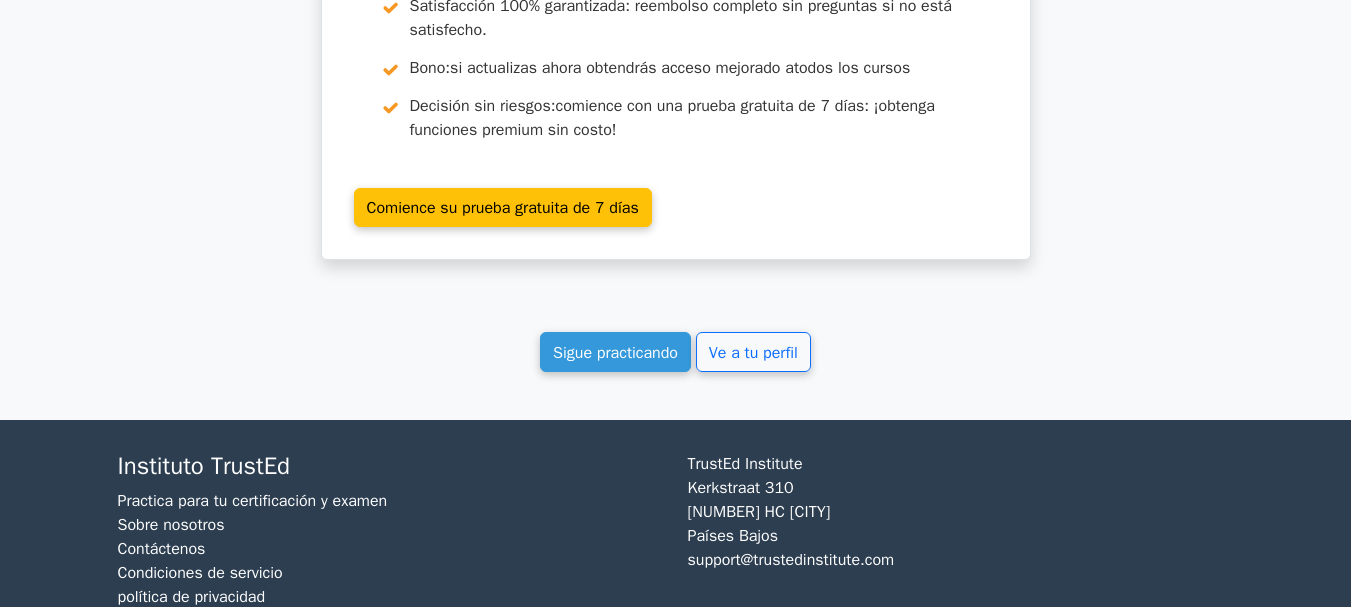 scroll, scrollTop: 2320, scrollLeft: 0, axis: vertical 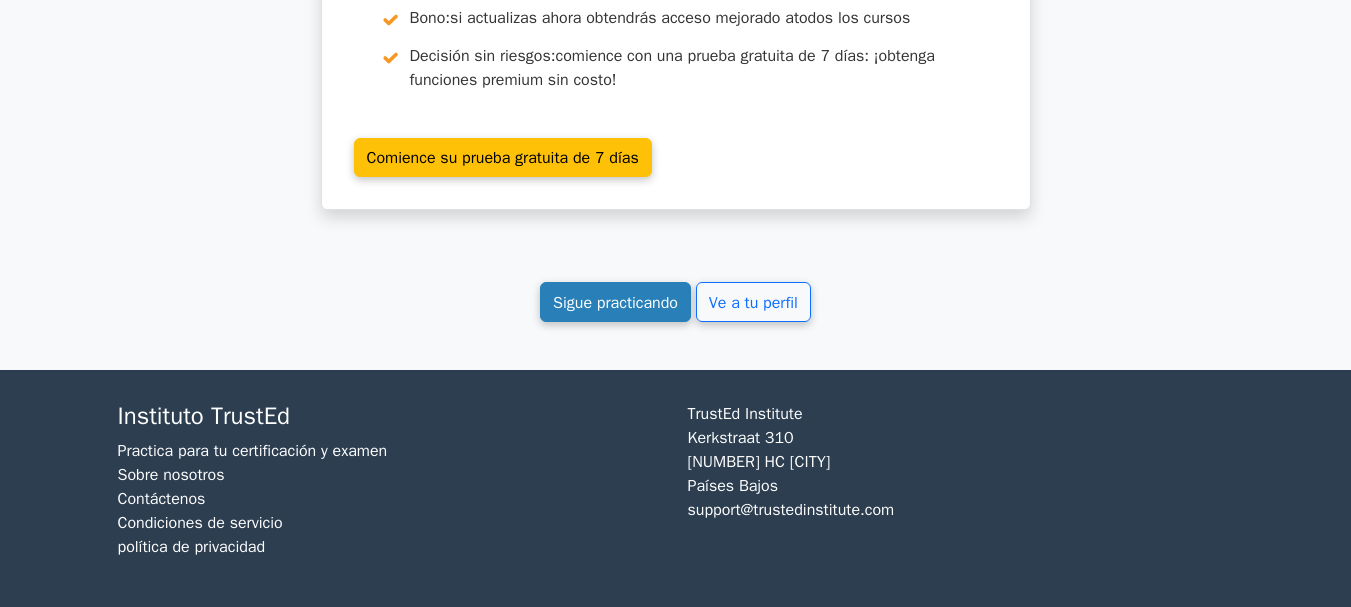 click on "Sigue practicando" at bounding box center [615, 303] 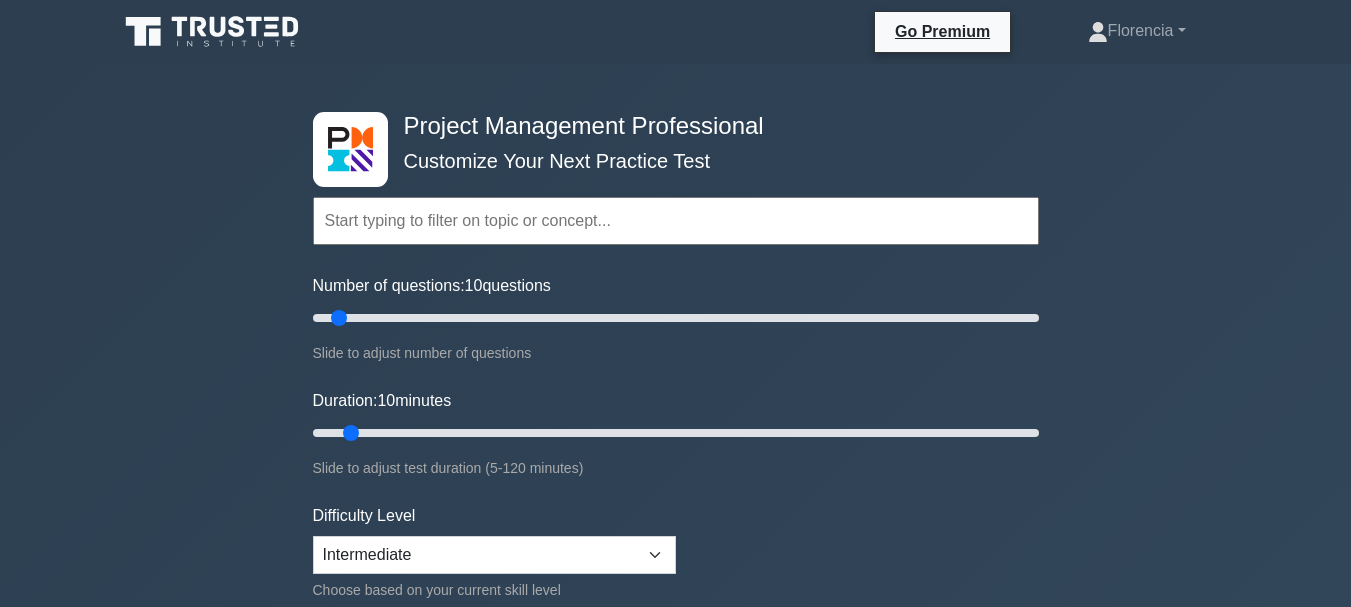 scroll, scrollTop: 497, scrollLeft: 0, axis: vertical 